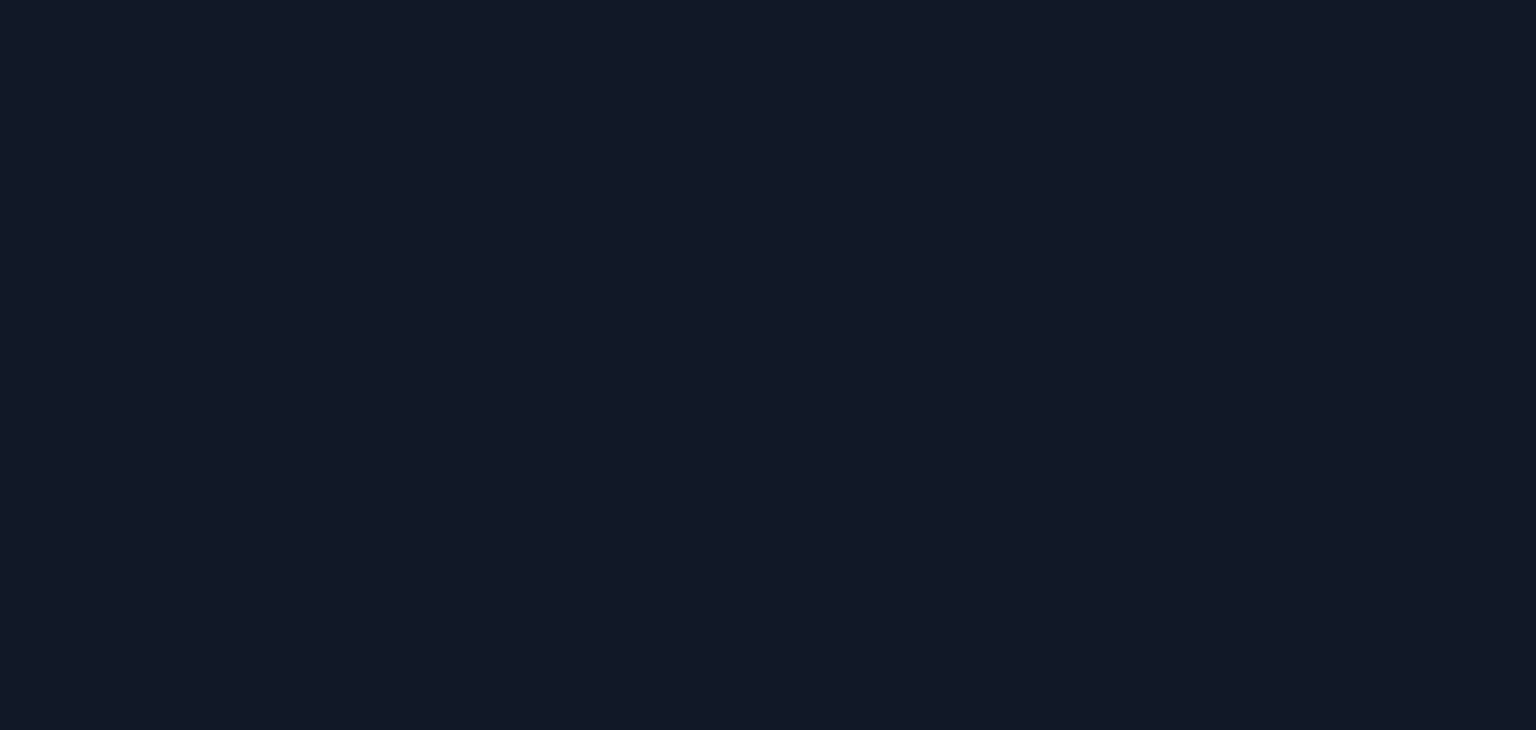 scroll, scrollTop: 0, scrollLeft: 0, axis: both 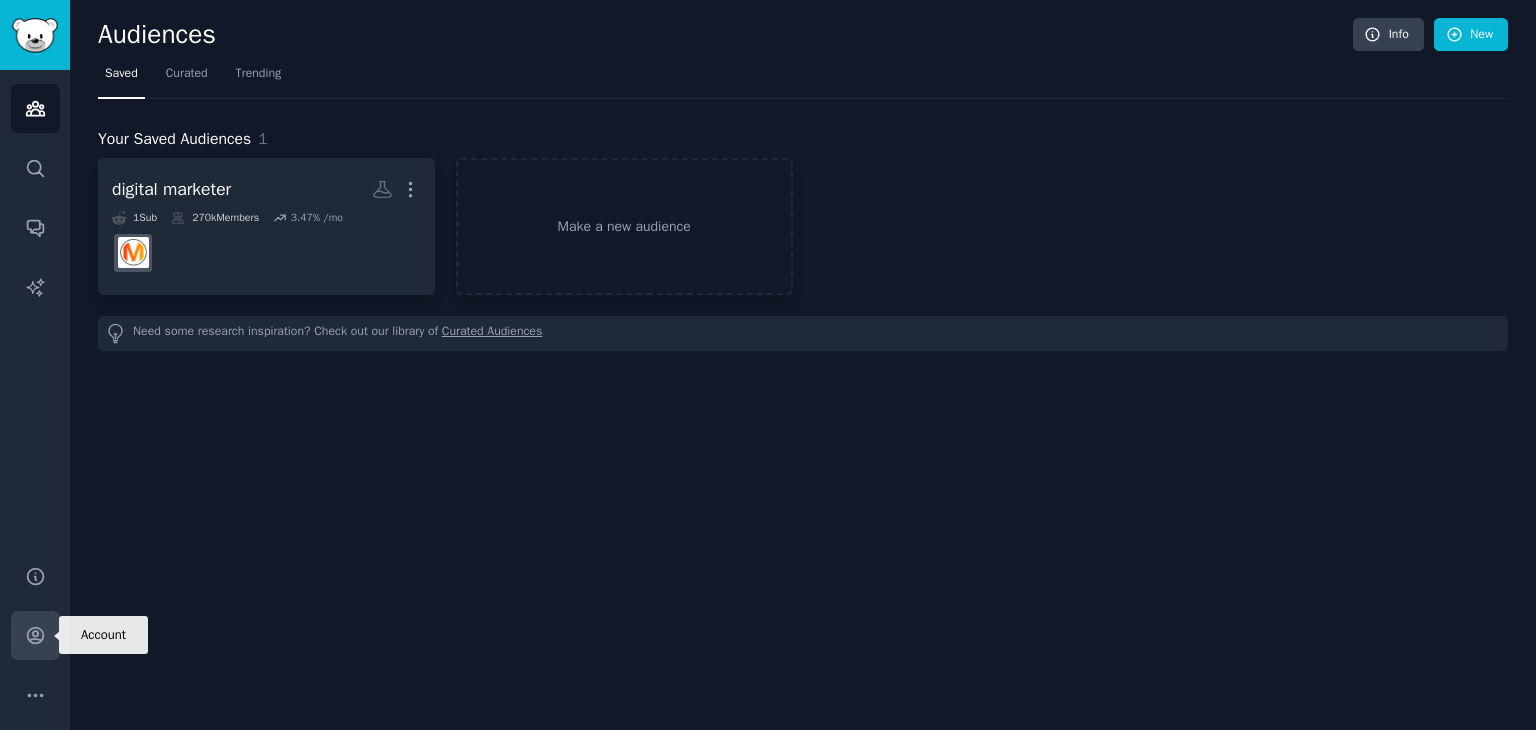 click 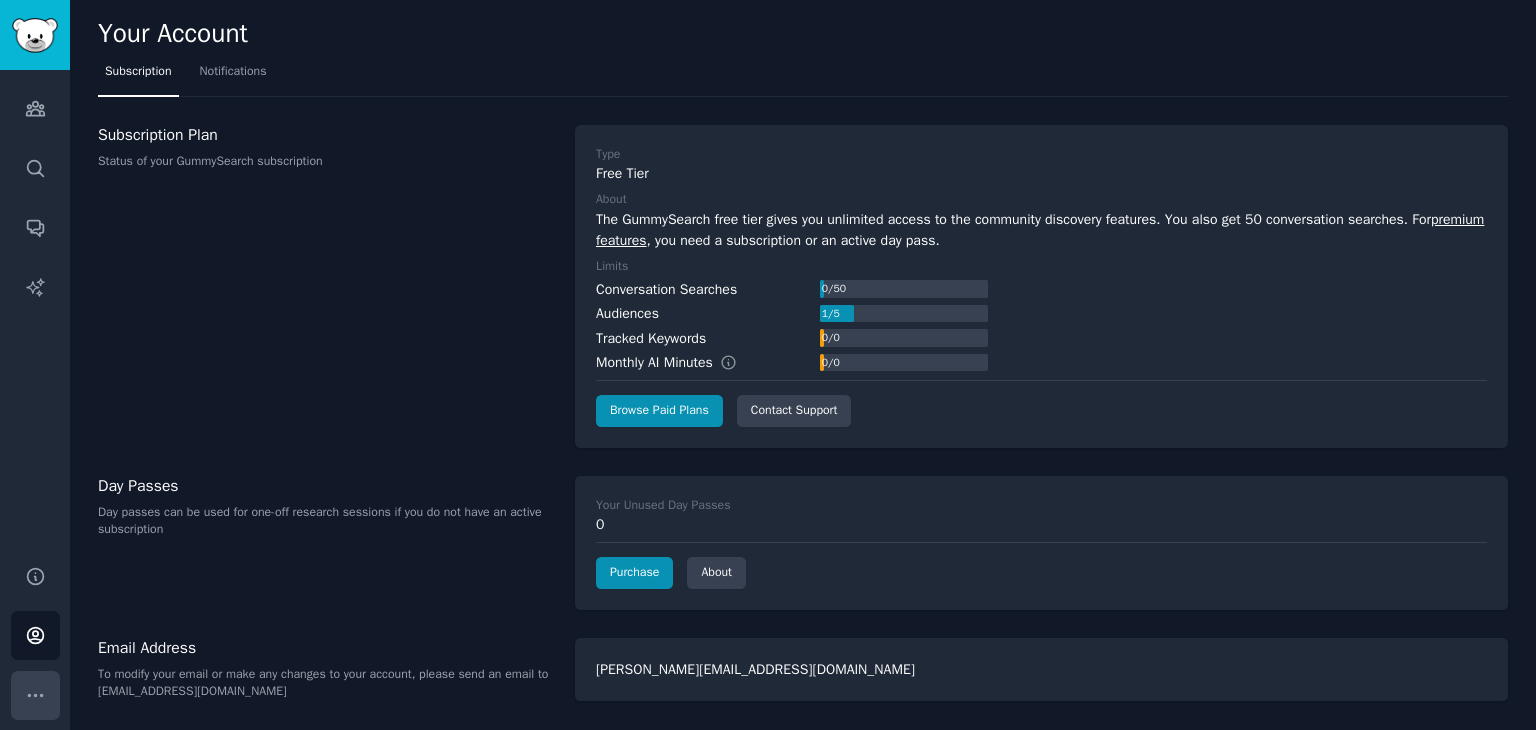 click 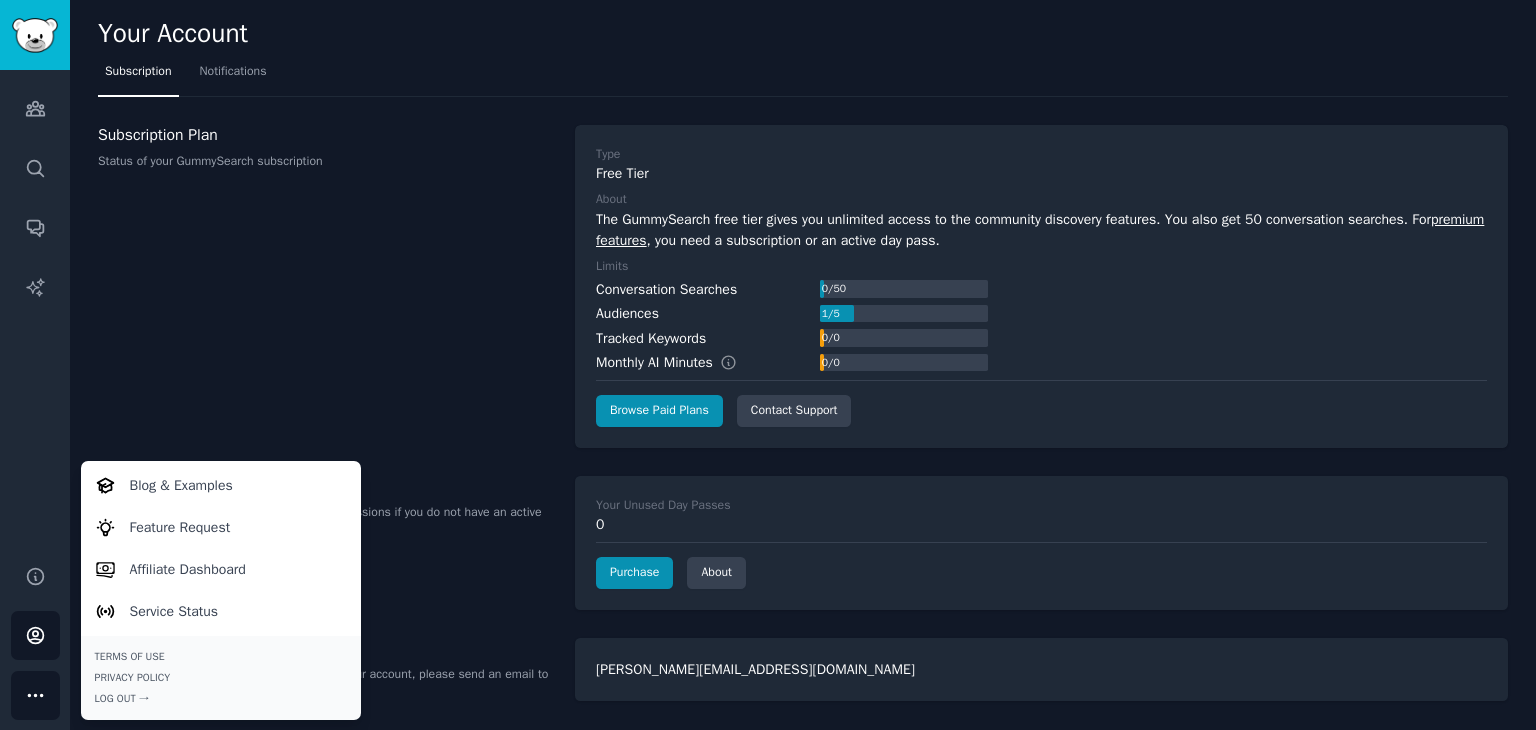 click on "Subscription Plan Status of your GummySearch subscription" at bounding box center [326, 286] 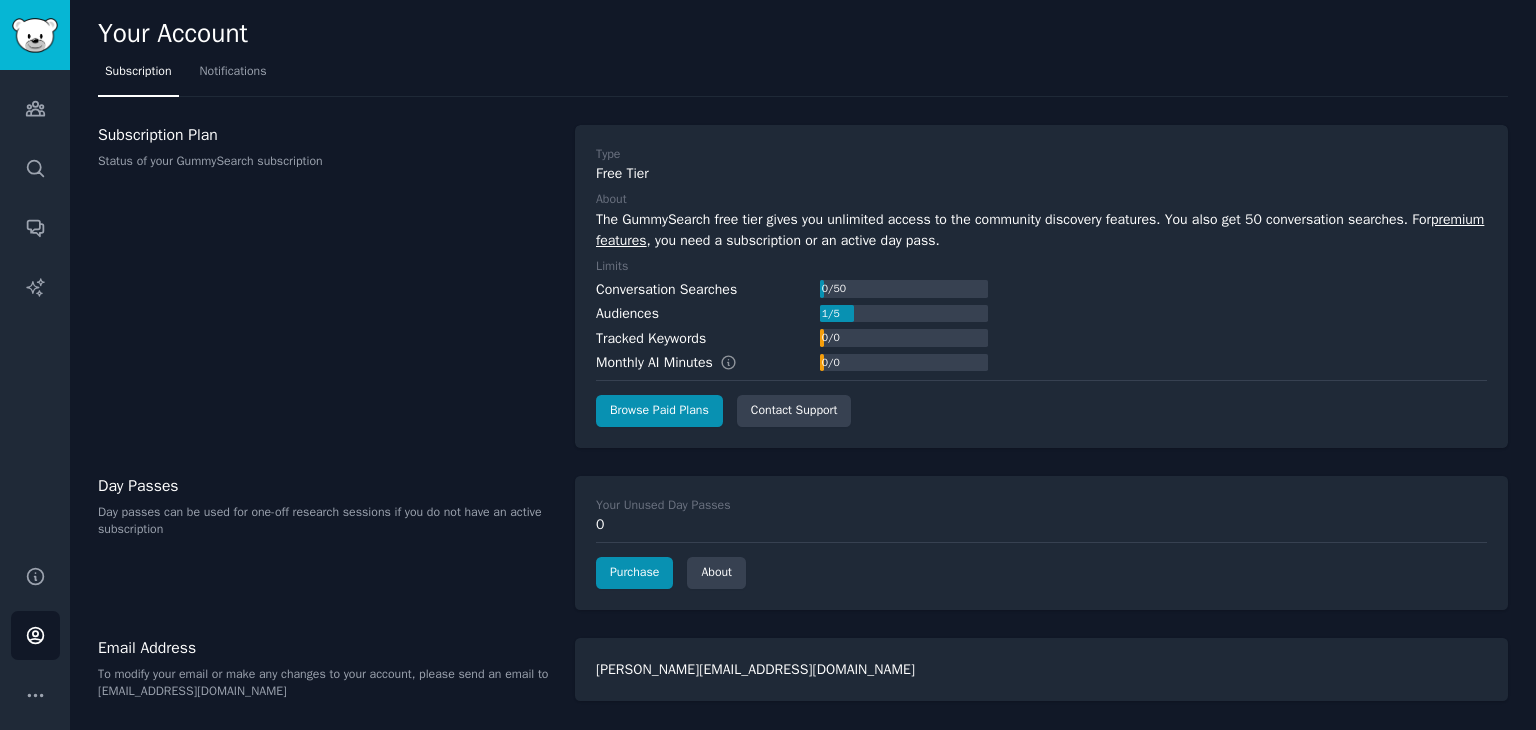 click on "[PERSON_NAME][EMAIL_ADDRESS][DOMAIN_NAME]" at bounding box center [1041, 669] 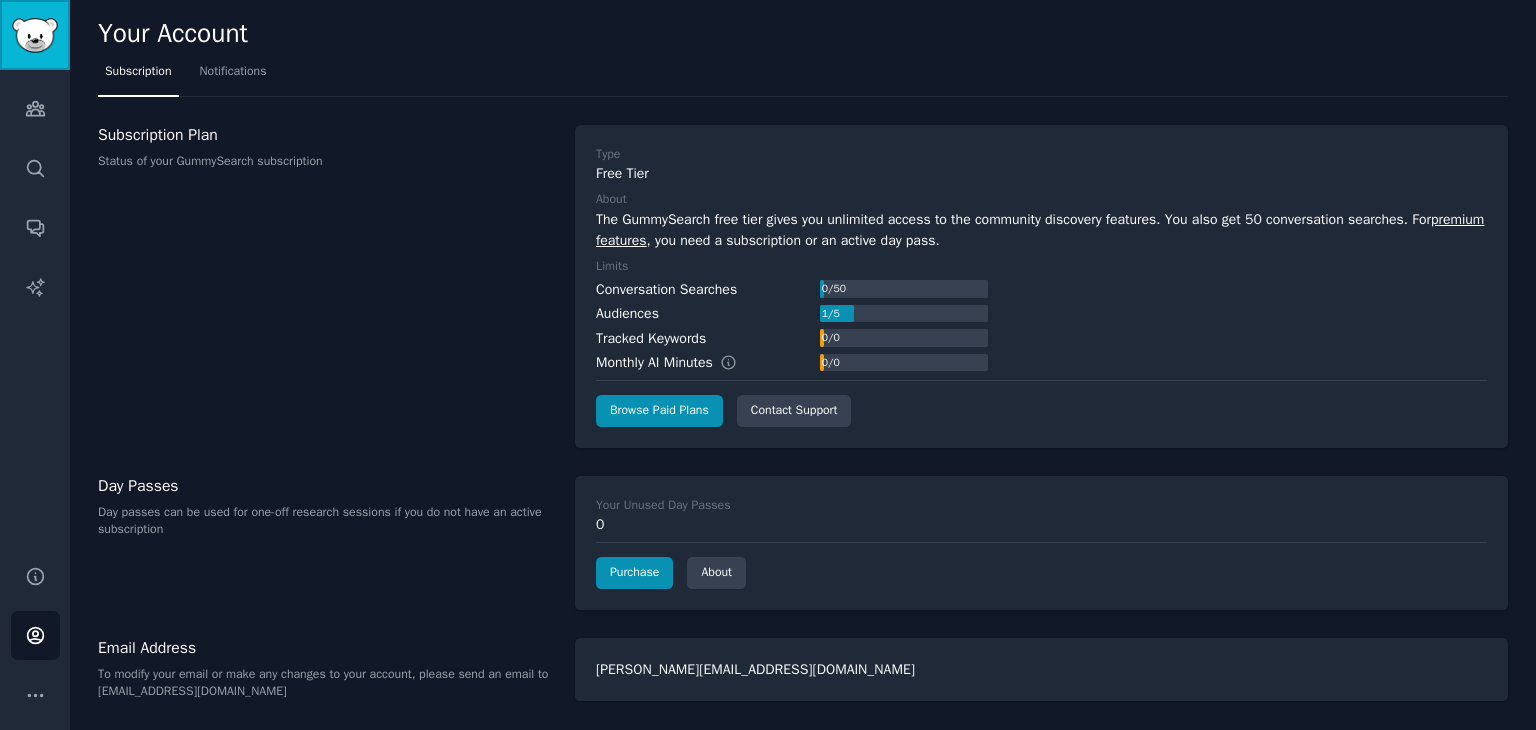 click at bounding box center [35, 35] 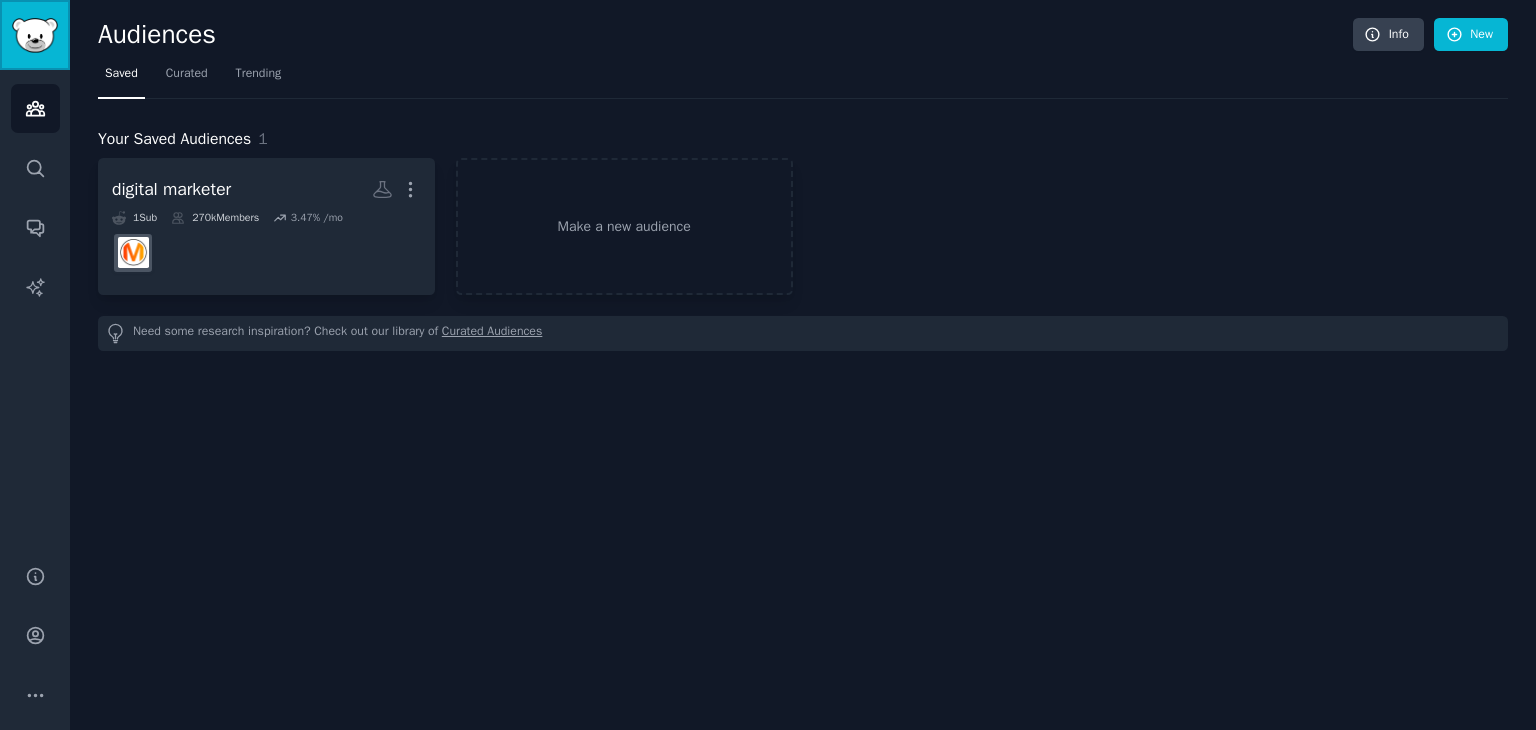 click at bounding box center [35, 35] 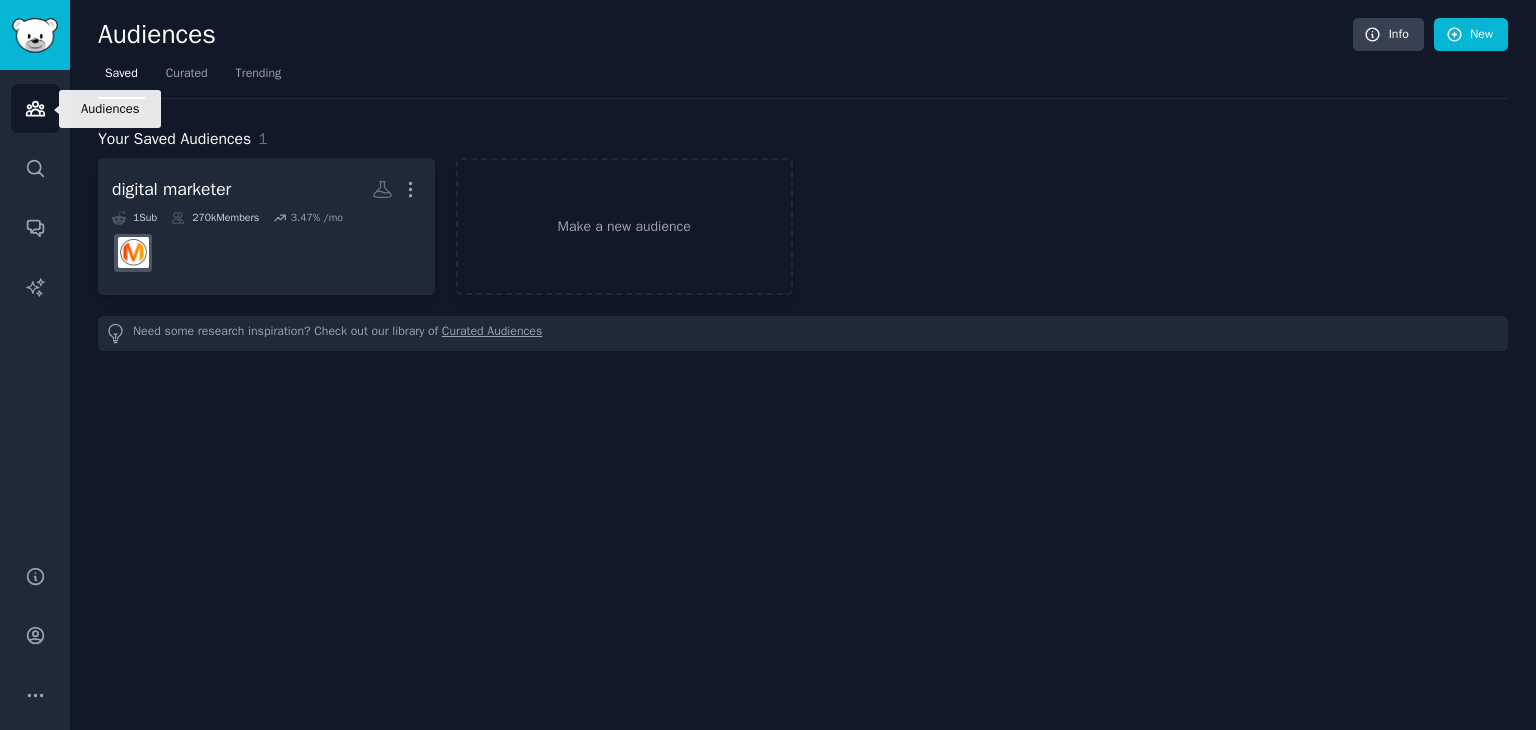 click 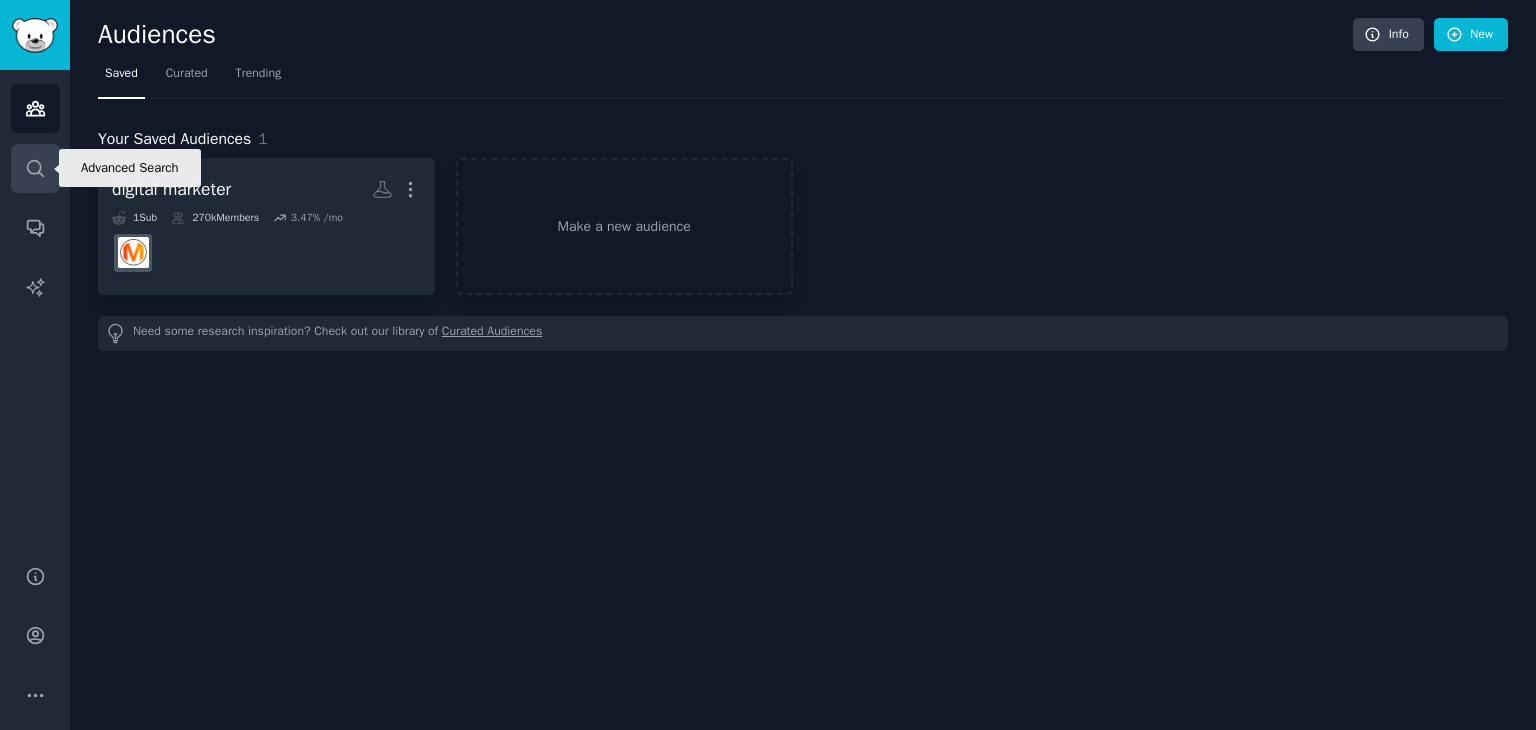 click 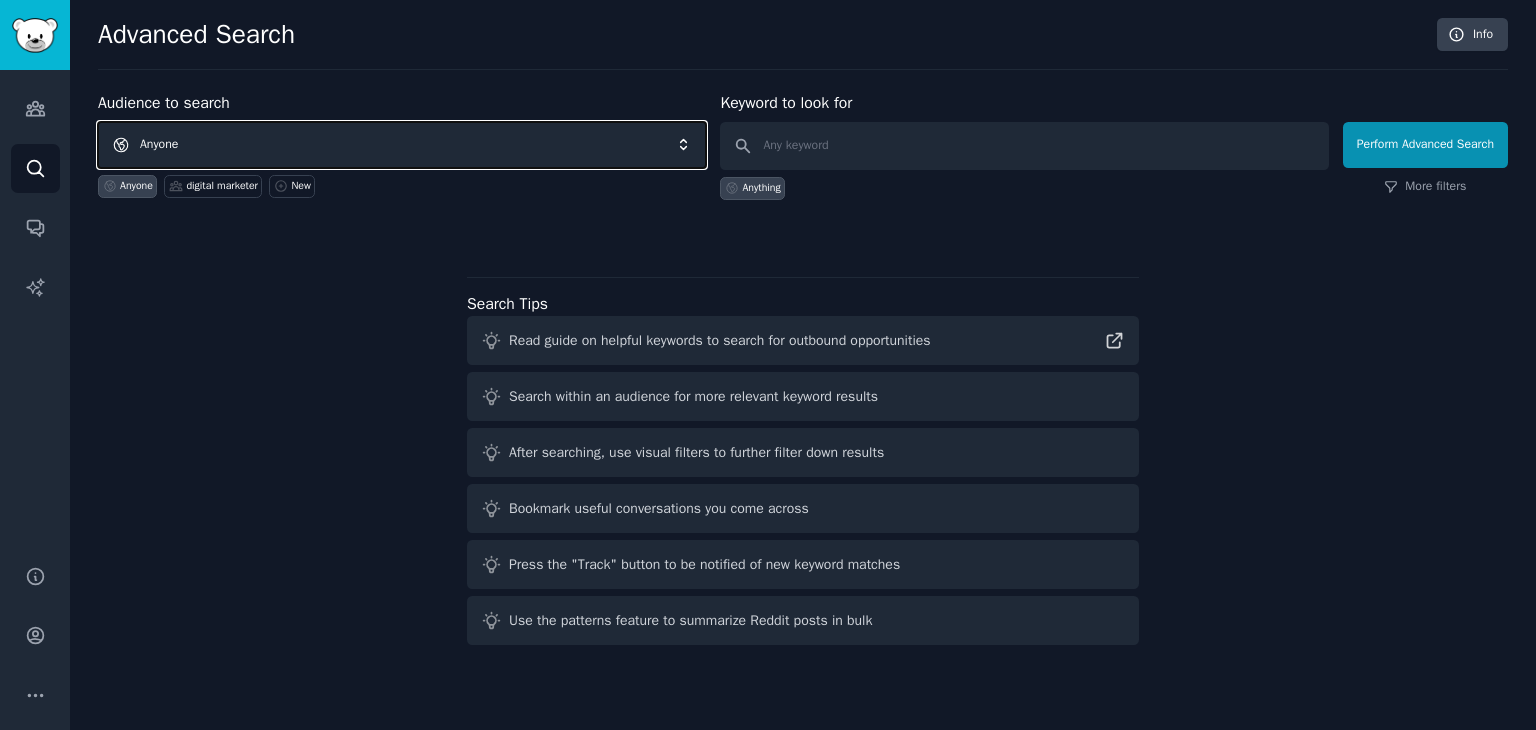 click on "Anyone" at bounding box center [402, 145] 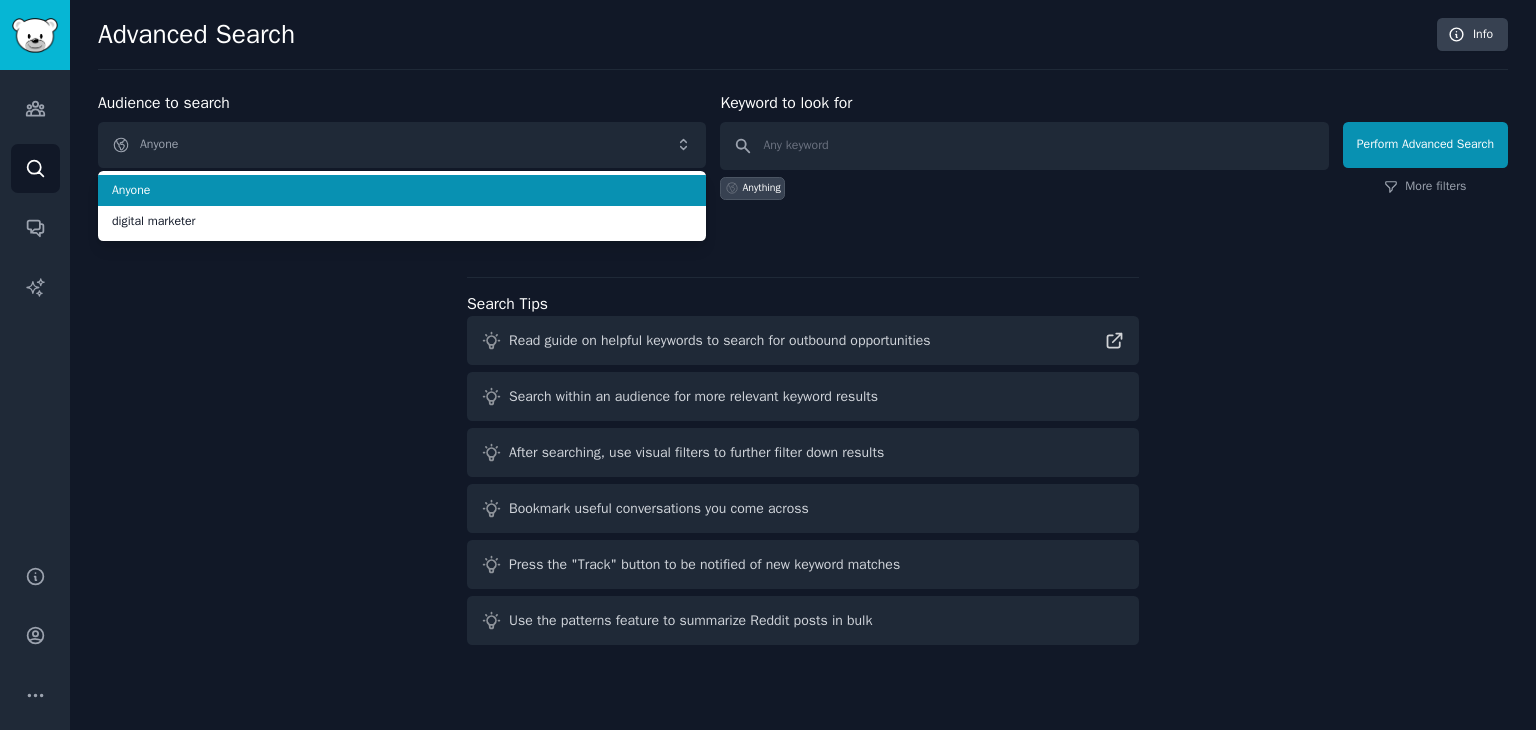 click on "Audience to search Anyone Anyone digital marketer Anyone digital marketer New" at bounding box center [402, 145] 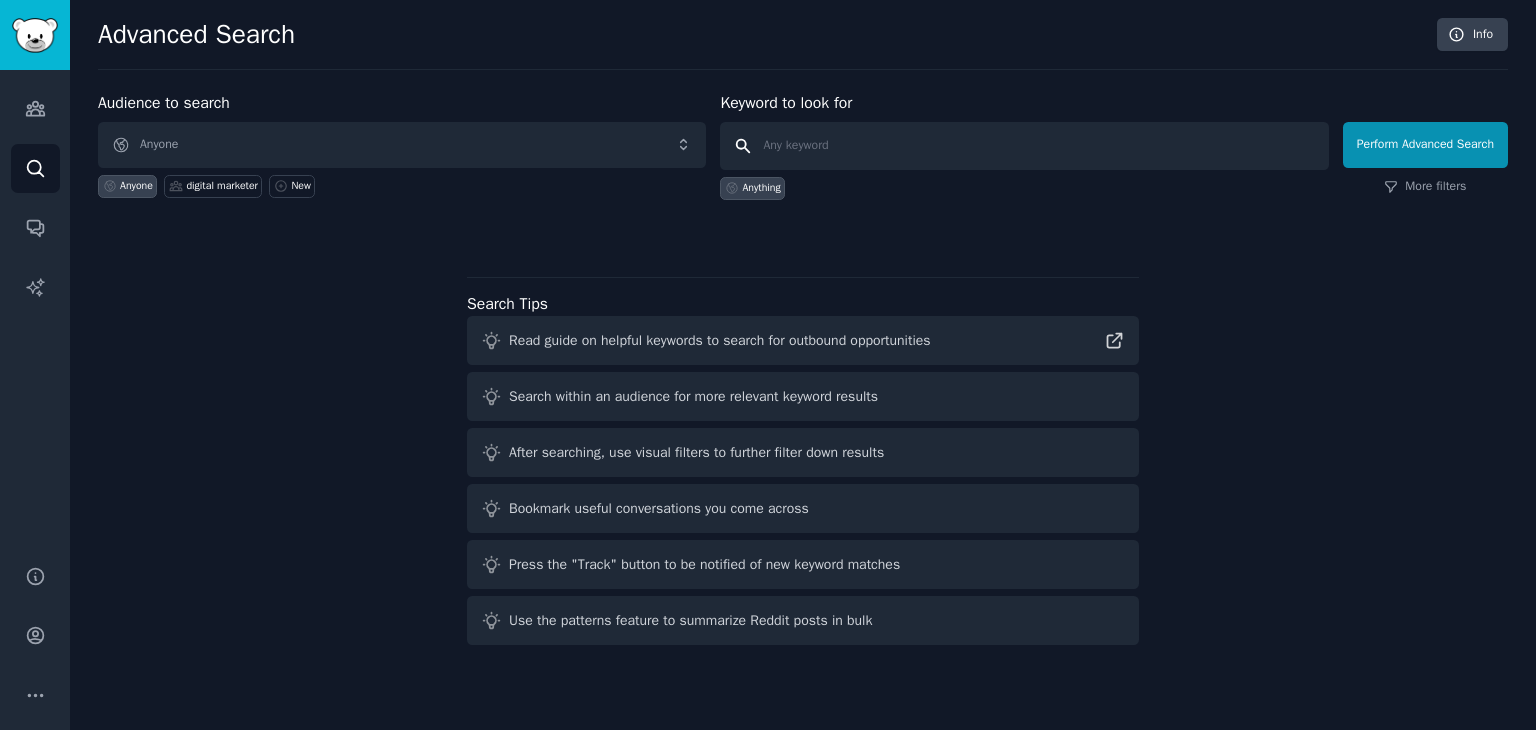 click at bounding box center [1024, 146] 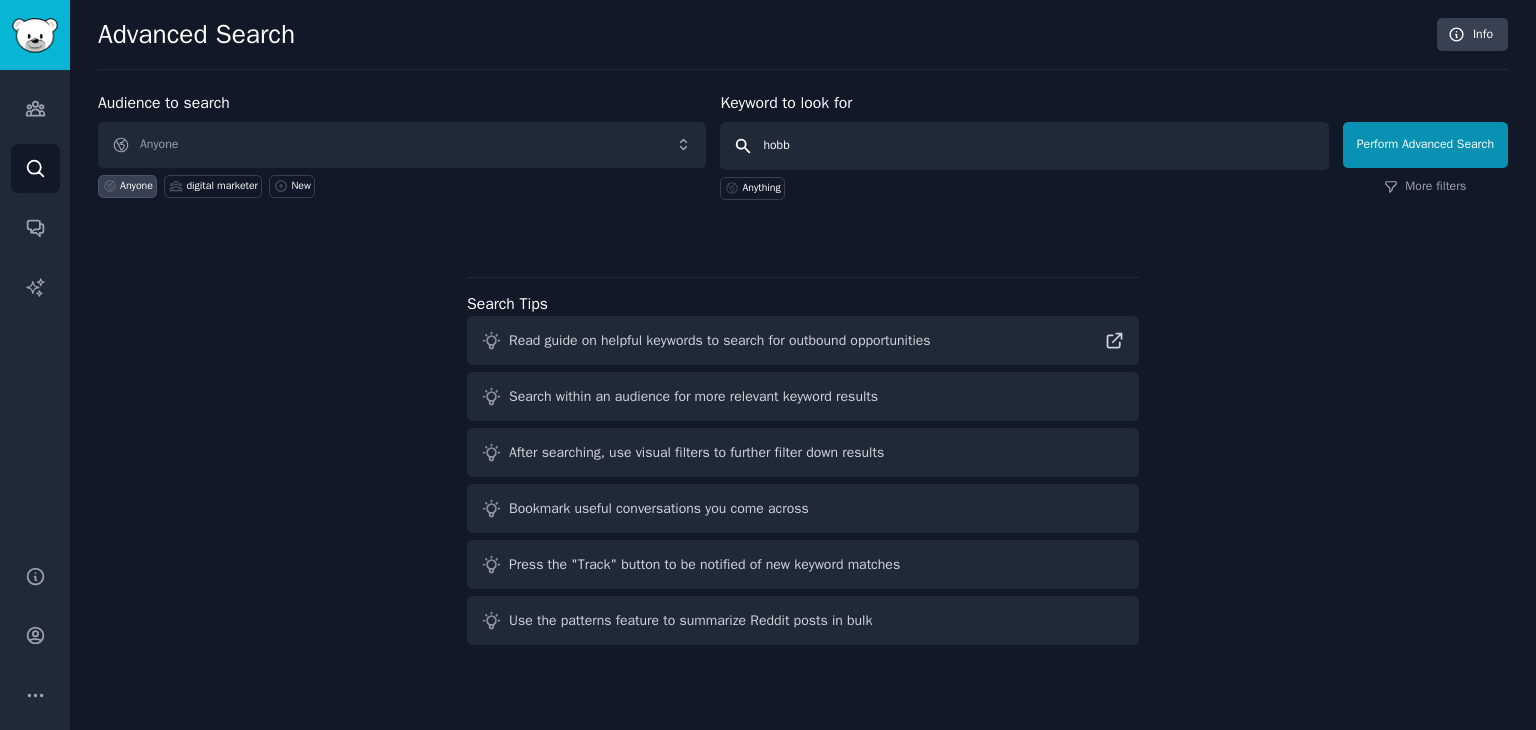 type on "hobby" 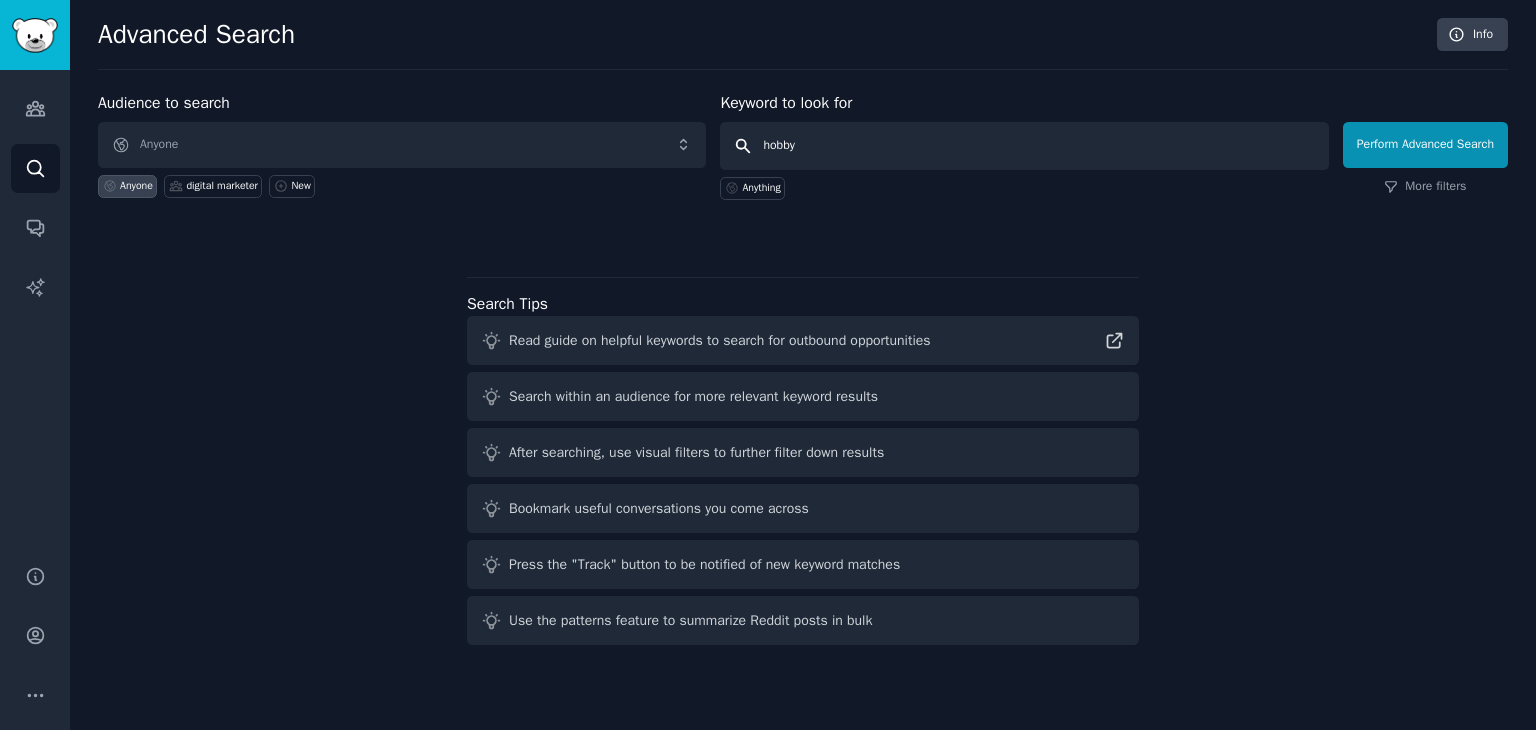 click on "Perform Advanced Search" at bounding box center [1425, 145] 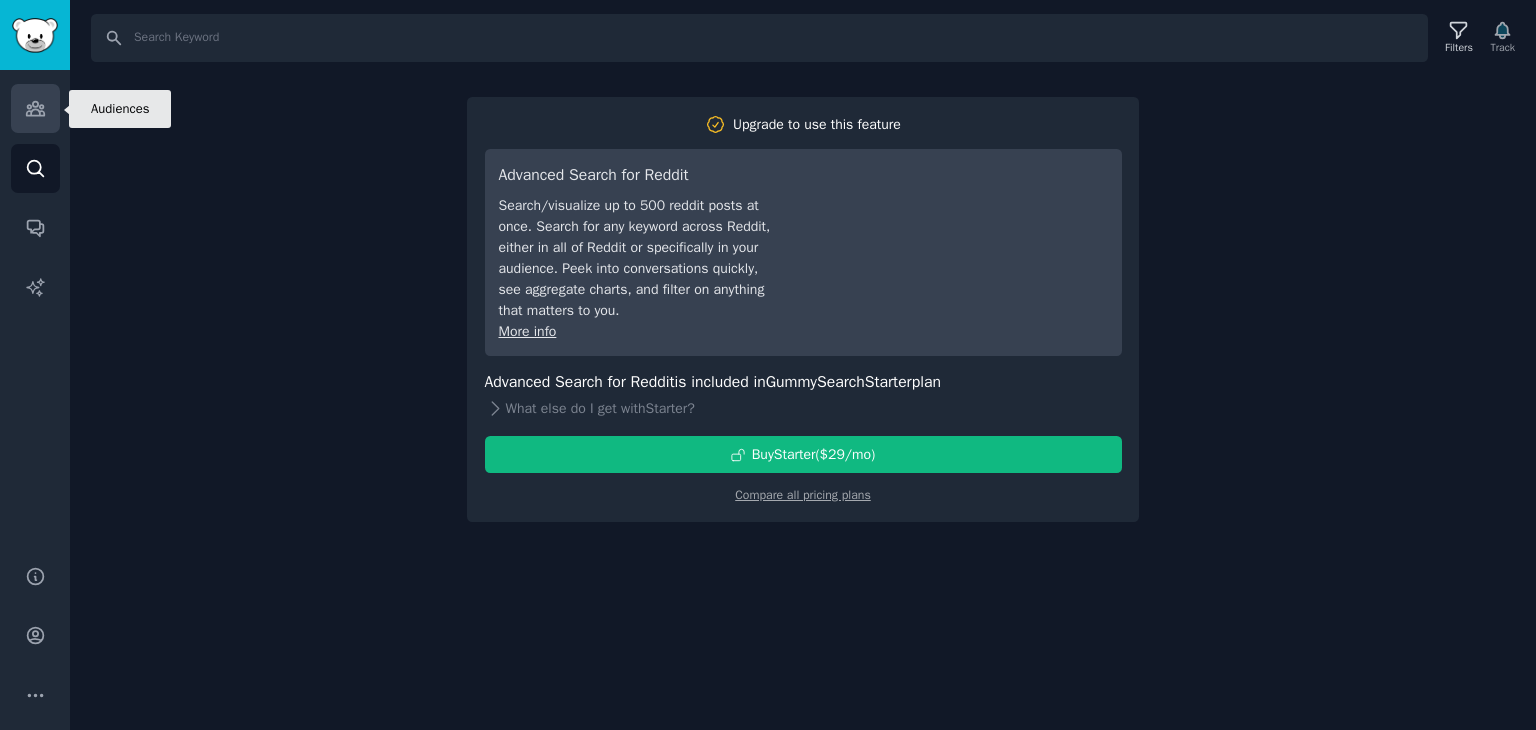 click 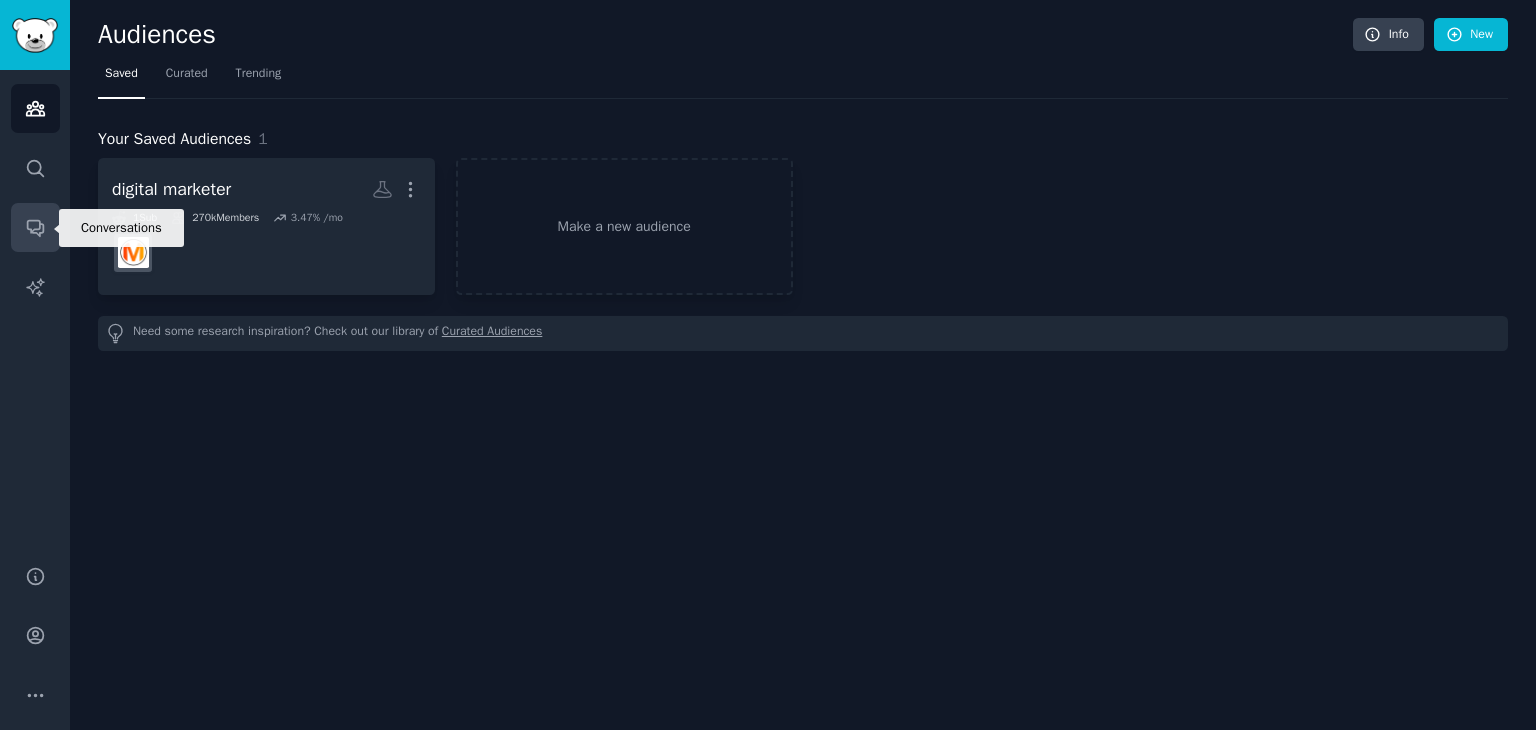 click 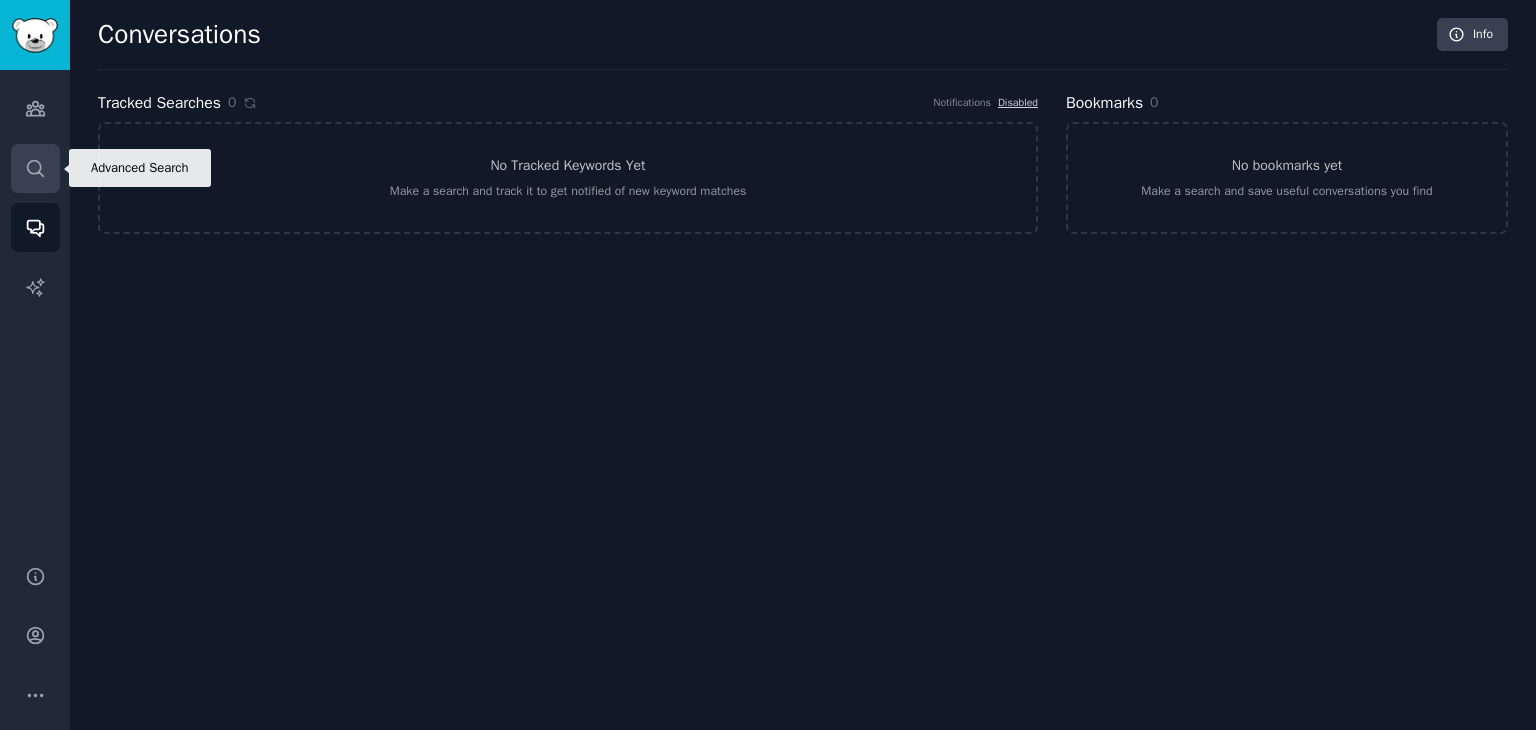 click 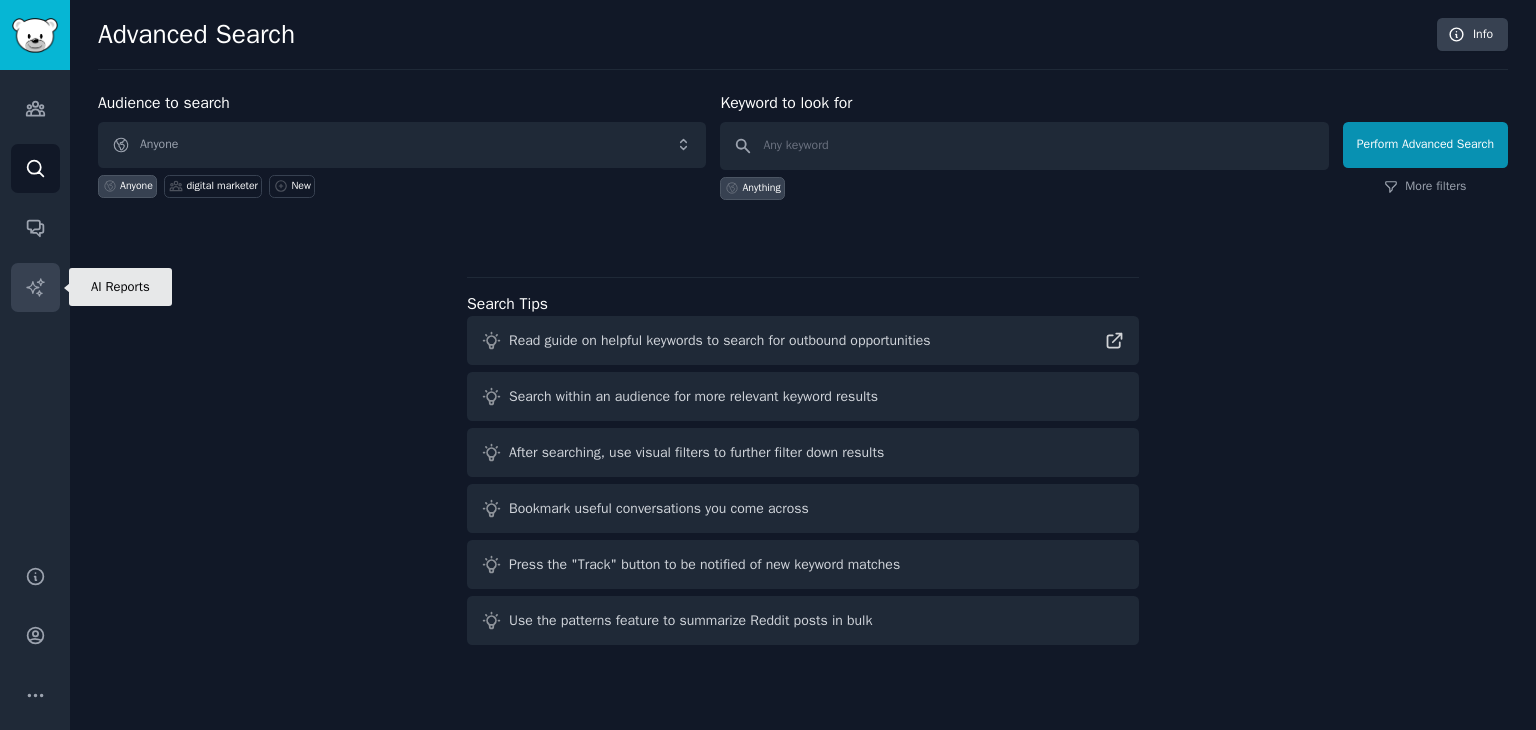 click 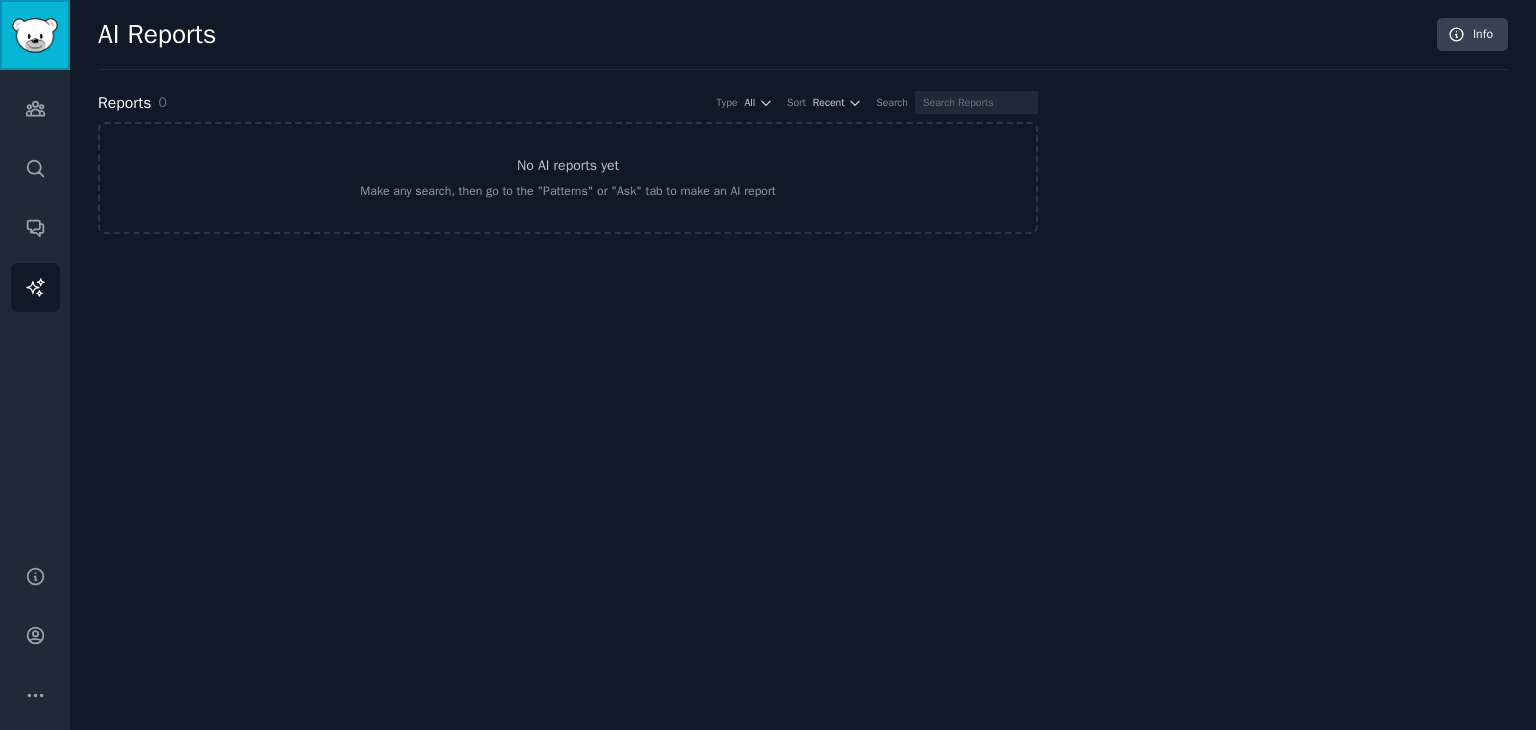 click at bounding box center (35, 35) 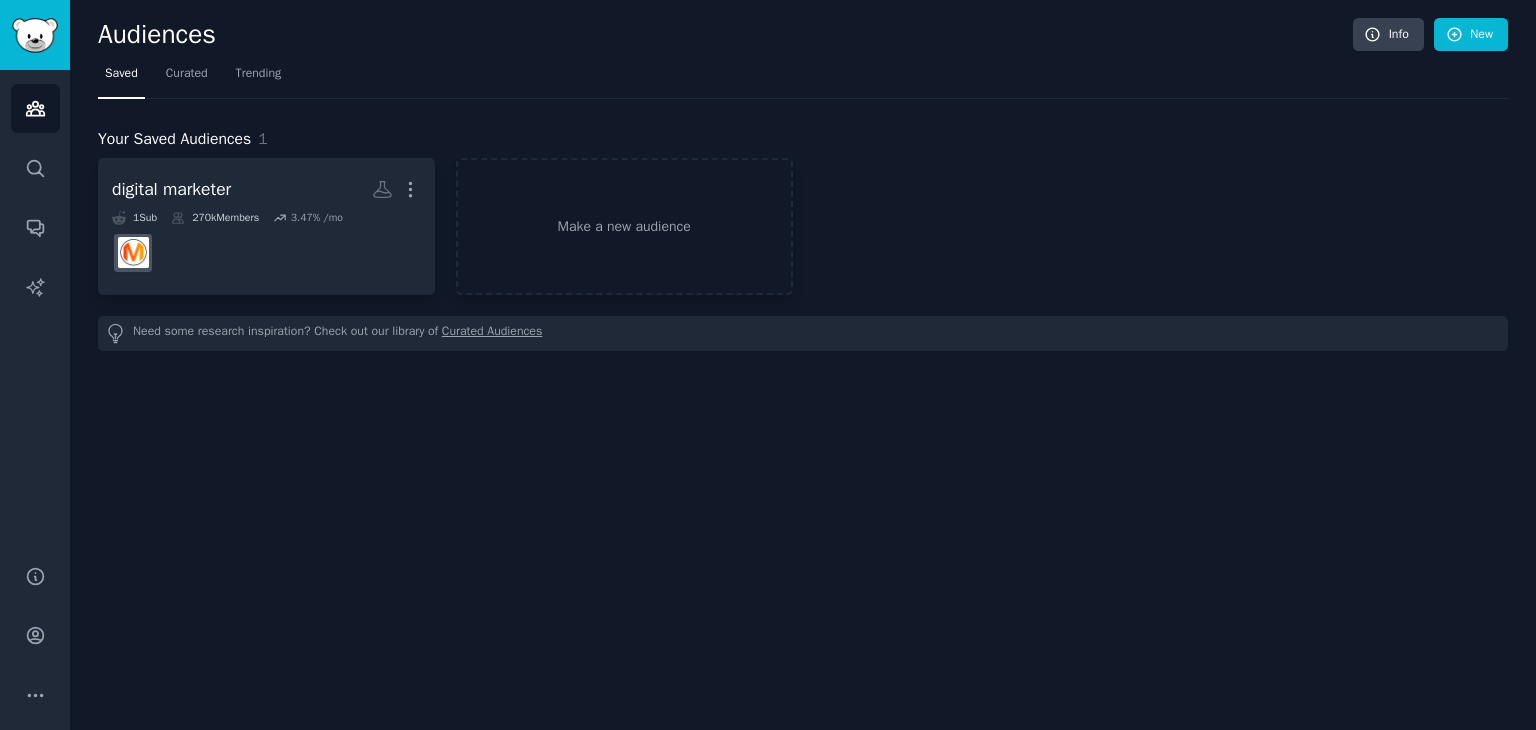 click on "Saved Curated Trending" at bounding box center (803, 78) 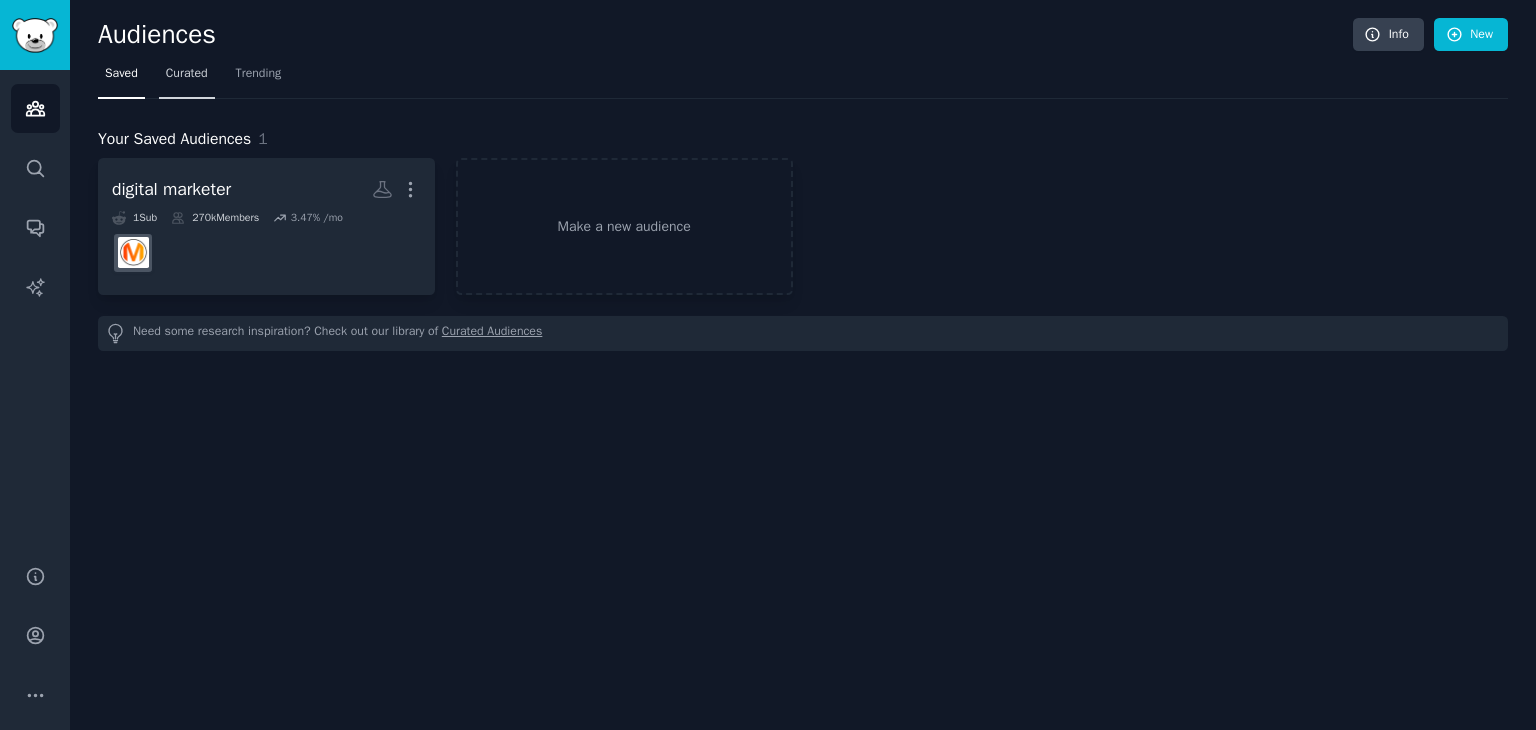 click on "Curated" at bounding box center (187, 74) 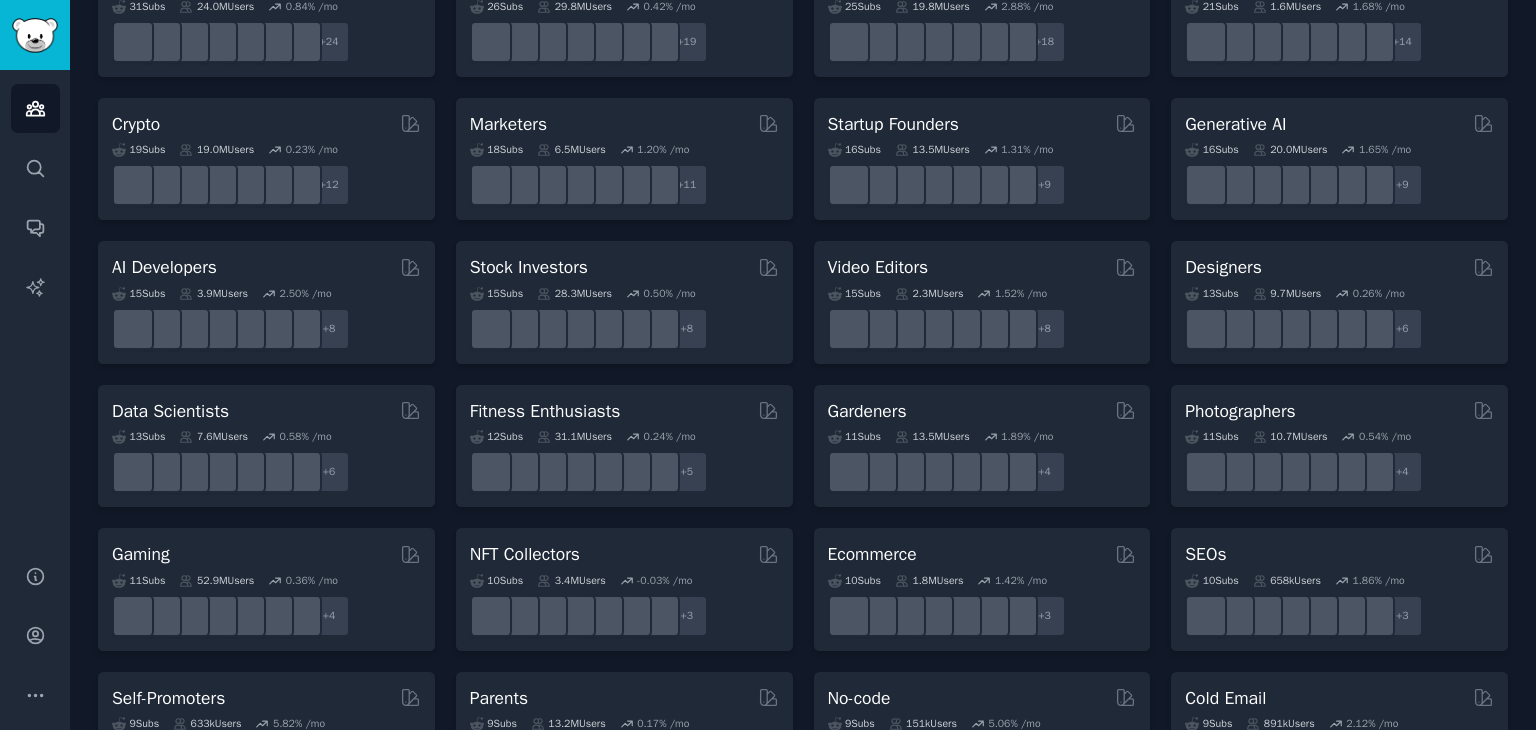 scroll, scrollTop: 220, scrollLeft: 0, axis: vertical 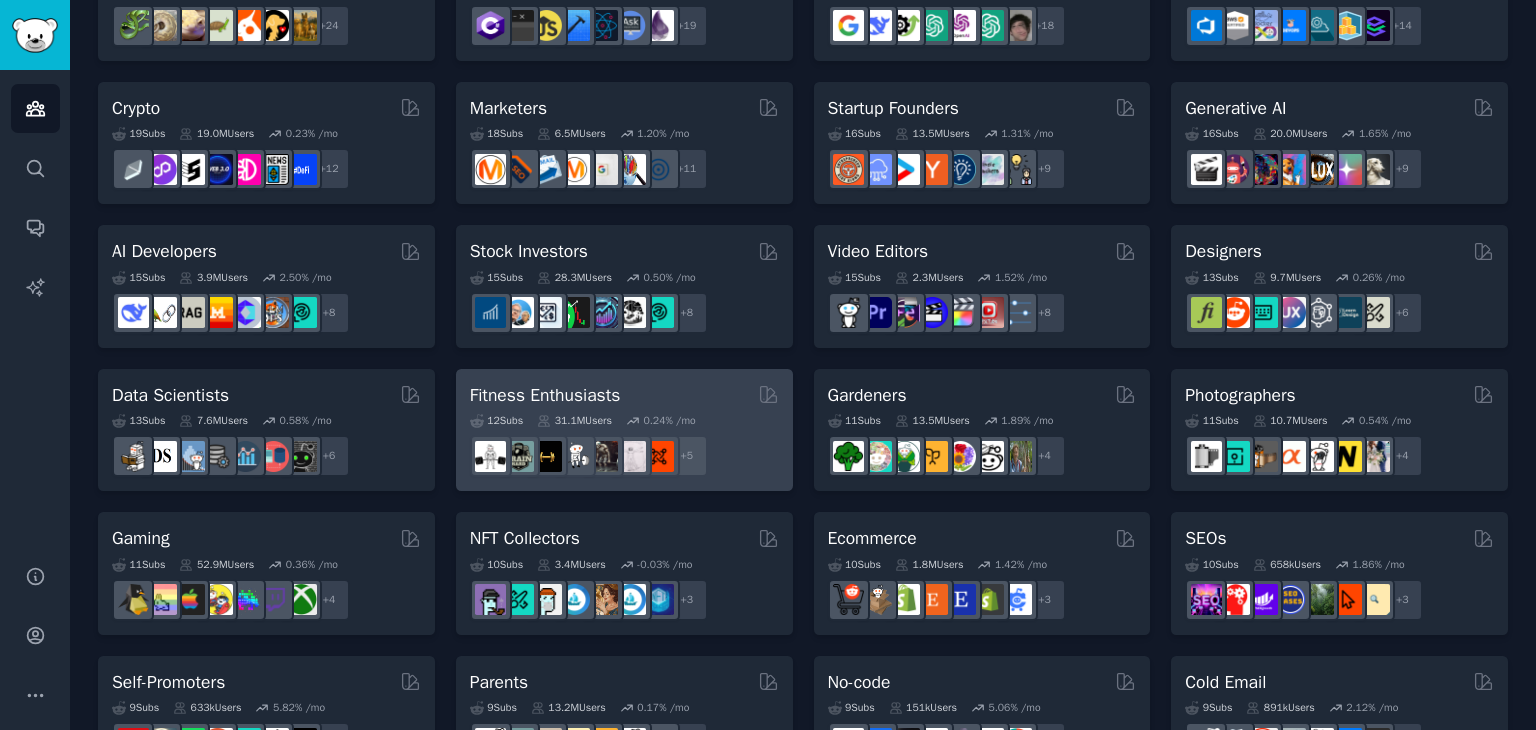 click on "Fitness Enthusiasts" at bounding box center (545, 395) 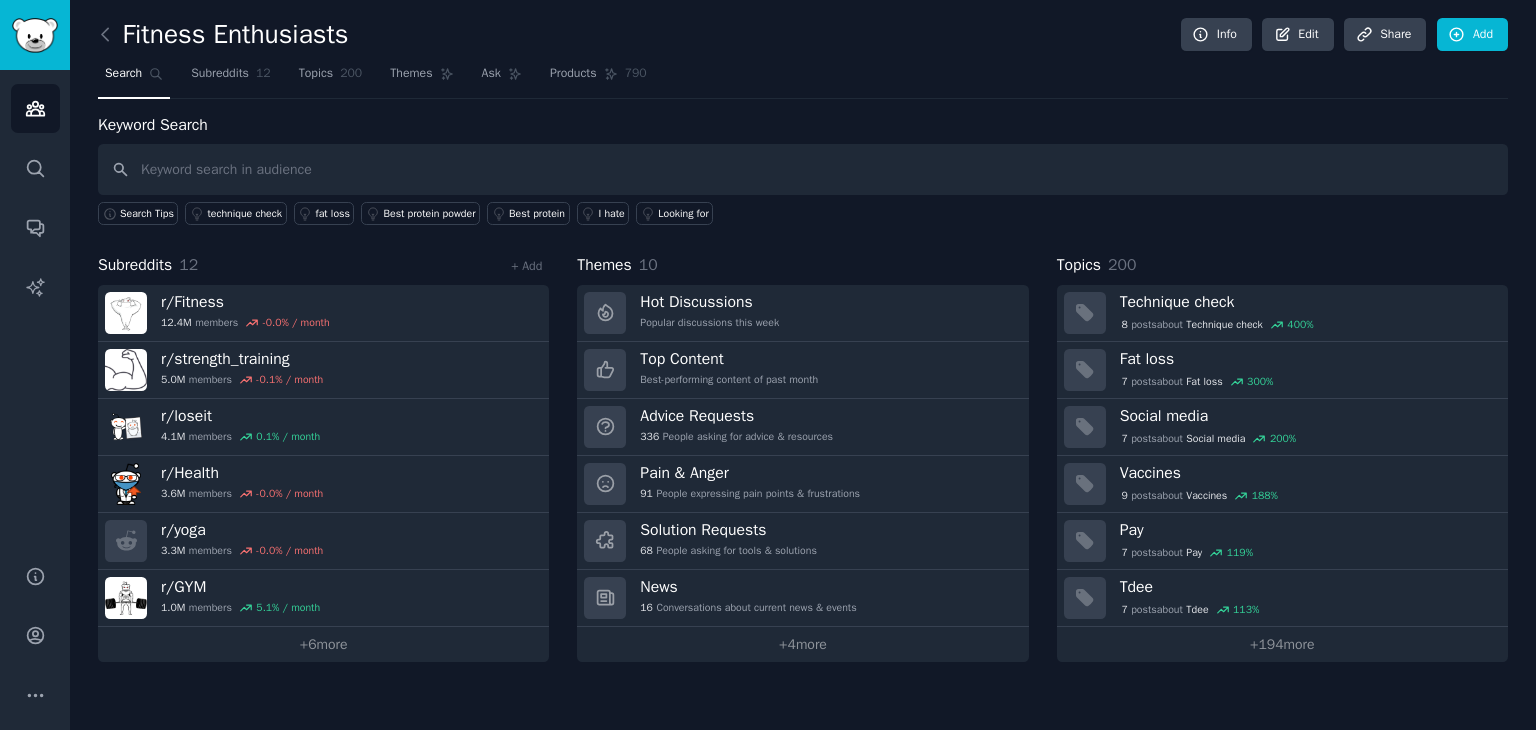 click on "Fitness Enthusiasts Info Edit Share Add Search Subreddits 12 Topics 200 Themes Ask Products 790 Keyword Search Search Tips technique check fat loss Best protein powder Best protein I hate Looking for Subreddits 12 + Add r/ Fitness 12.4M  members -0.0 % / month r/ strength_training 5.0M  members -0.1 % / month r/ loseit 4.1M  members 0.1 % / month r/ Health 3.6M  members -0.0 % / month r/ yoga 3.3M  members -0.0 % / month r/ GYM 1.0M  members 5.1 % / month +  6  more Themes 10 Hot Discussions Popular discussions this week Top Content Best-performing content of past month Advice Requests 336 People asking for advice & resources Pain & Anger 91 People expressing pain points & frustrations Solution Requests 68 People asking for tools & solutions News 16 Conversations about current news & events +  4  more Topics 200 Technique check 8  post s  about  Technique check 400 % Fat loss 7  post s  about  Fat loss 300 % Social media 7  post s  about  Social media 200 % Vaccines 9  post s  about  Vaccines 188 % Pay 7 s %" 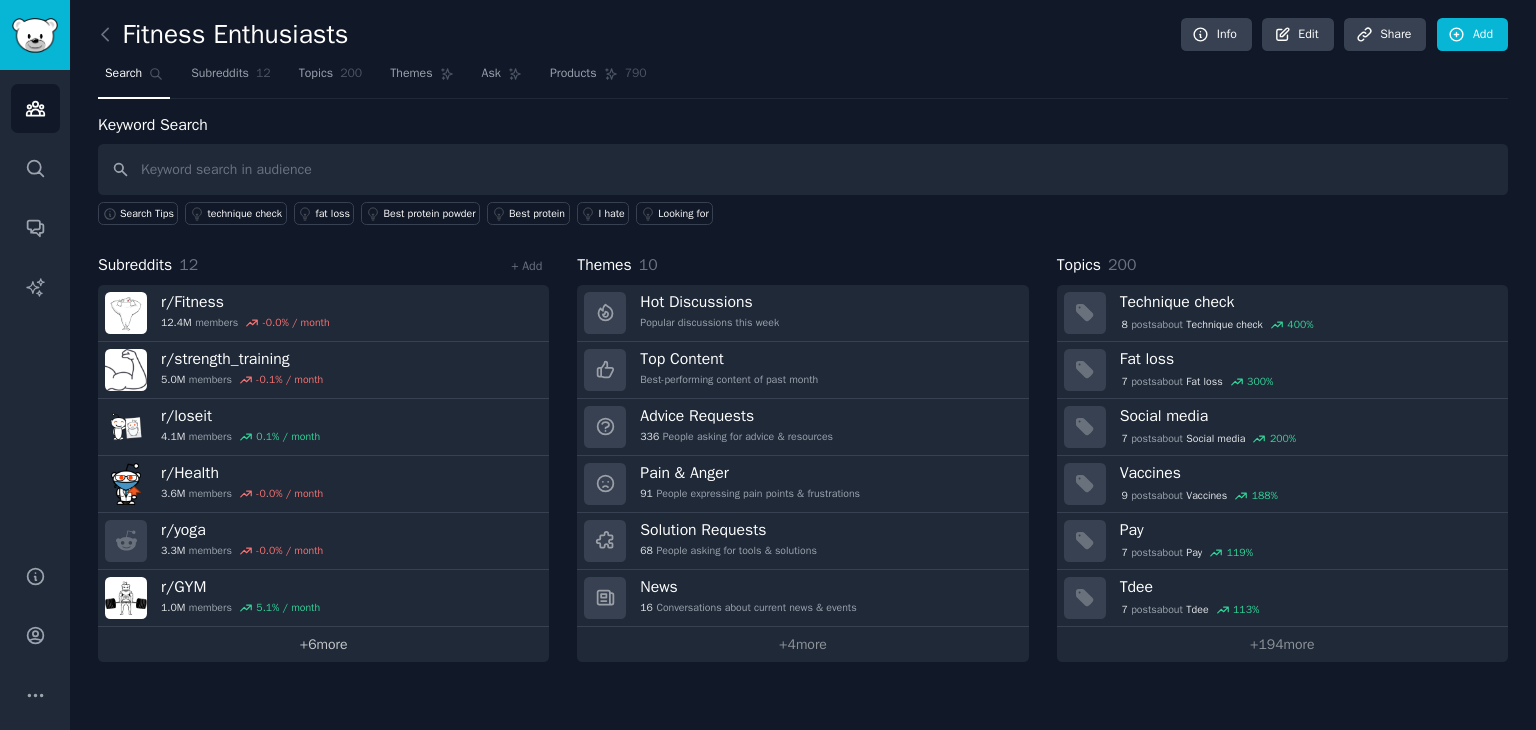 click on "+  6  more" at bounding box center [323, 644] 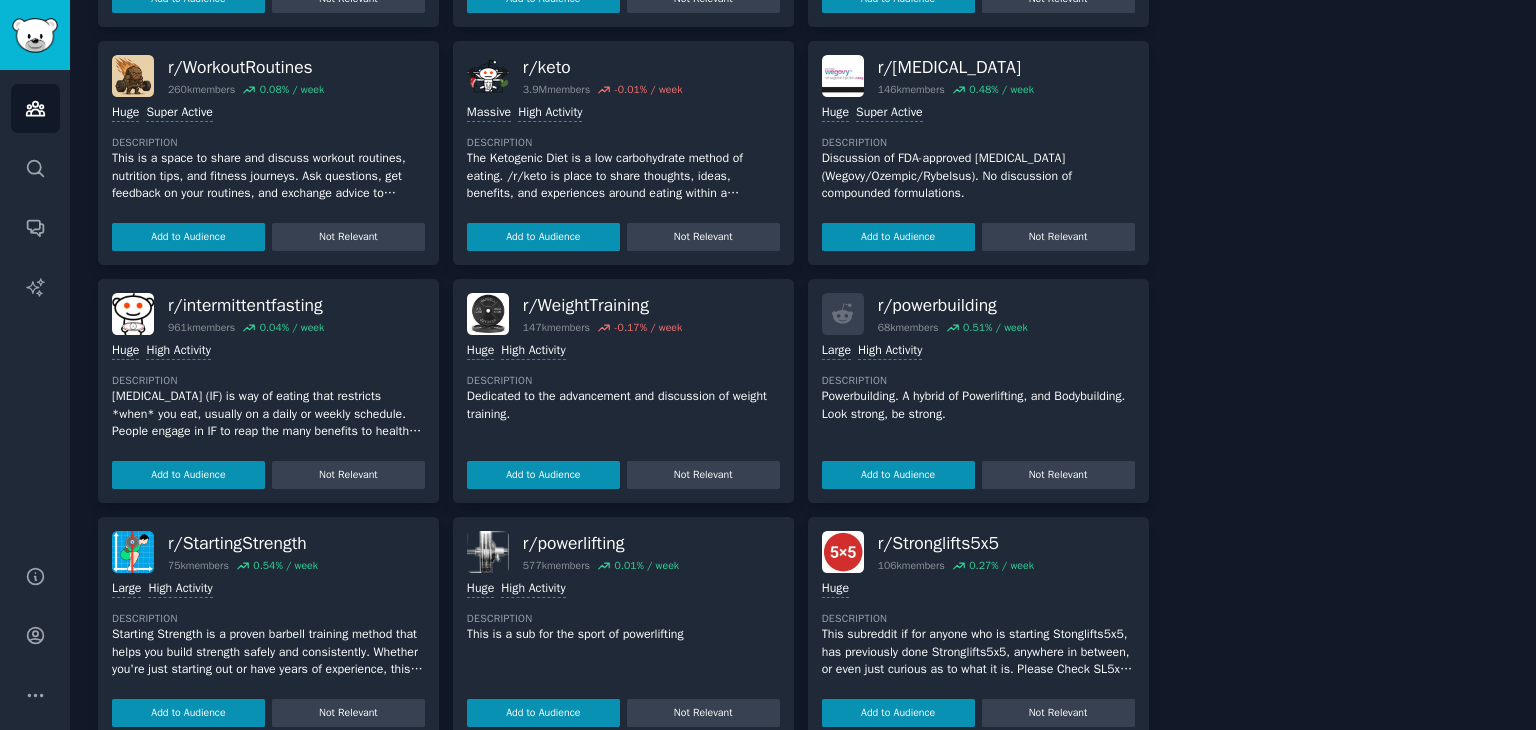 scroll, scrollTop: 1172, scrollLeft: 0, axis: vertical 